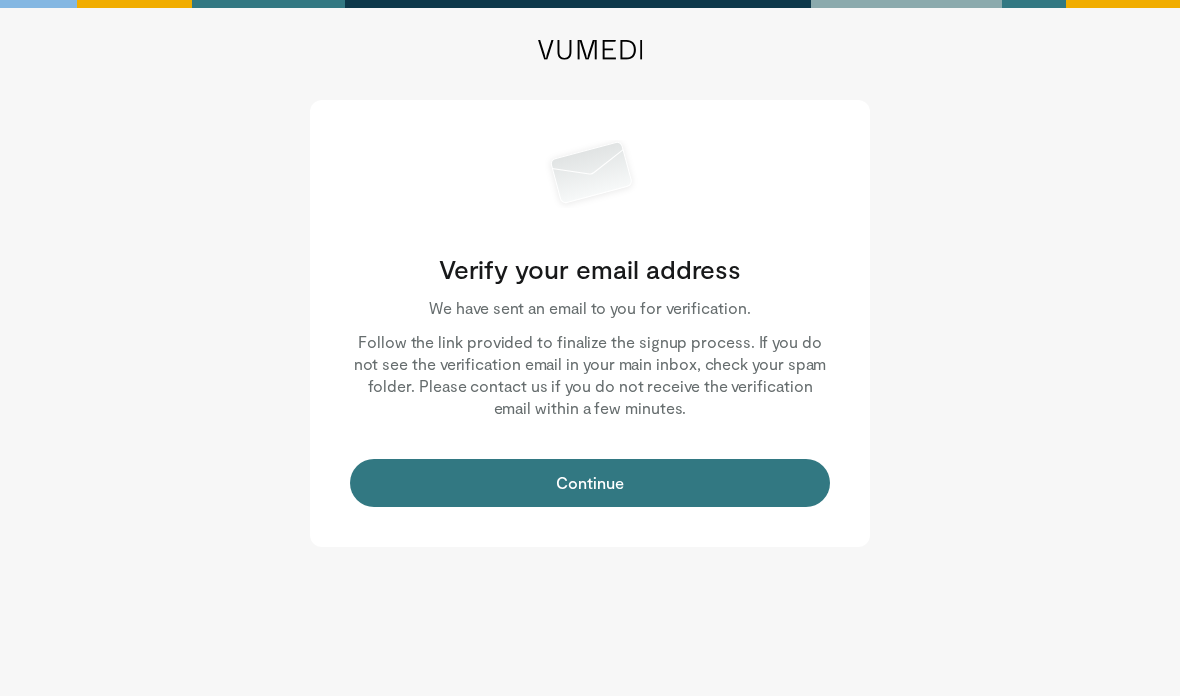 scroll, scrollTop: 0, scrollLeft: 0, axis: both 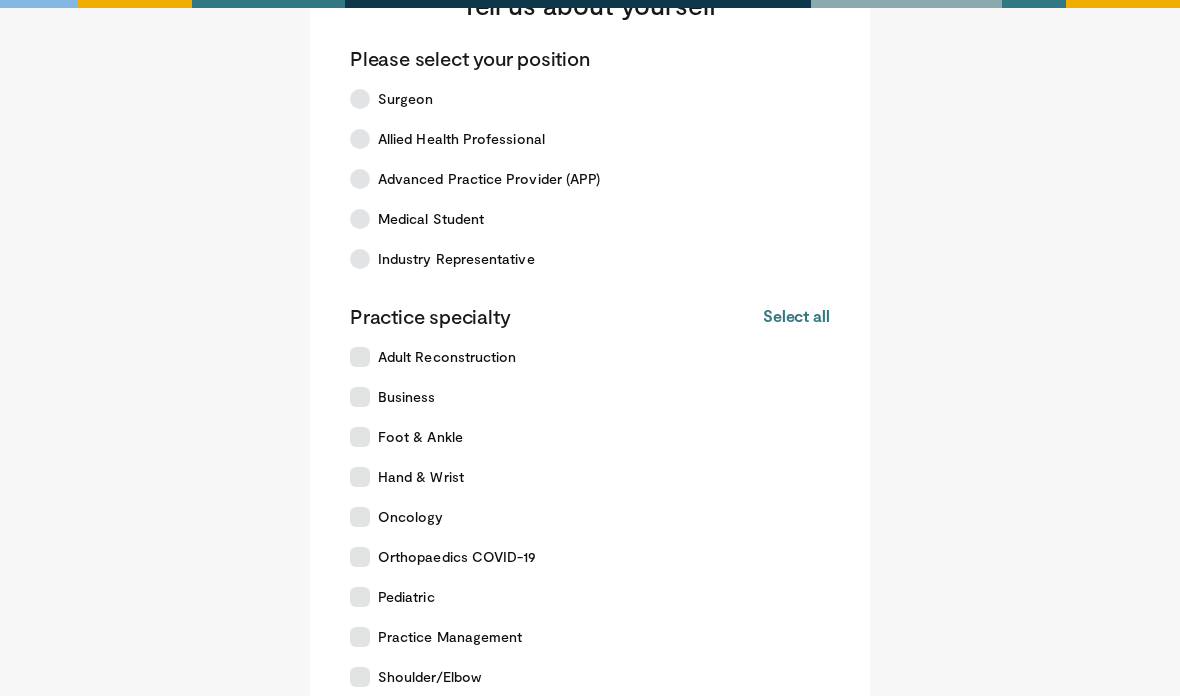 click on "Surgeon" at bounding box center [578, 99] 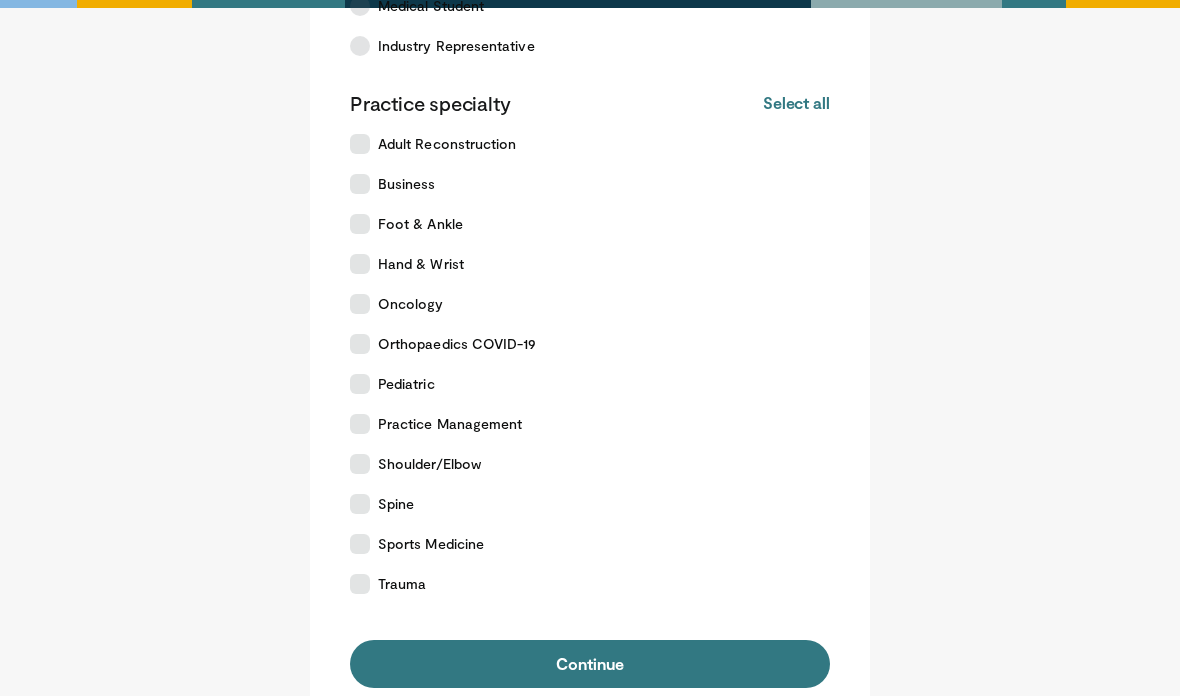 scroll, scrollTop: 325, scrollLeft: 0, axis: vertical 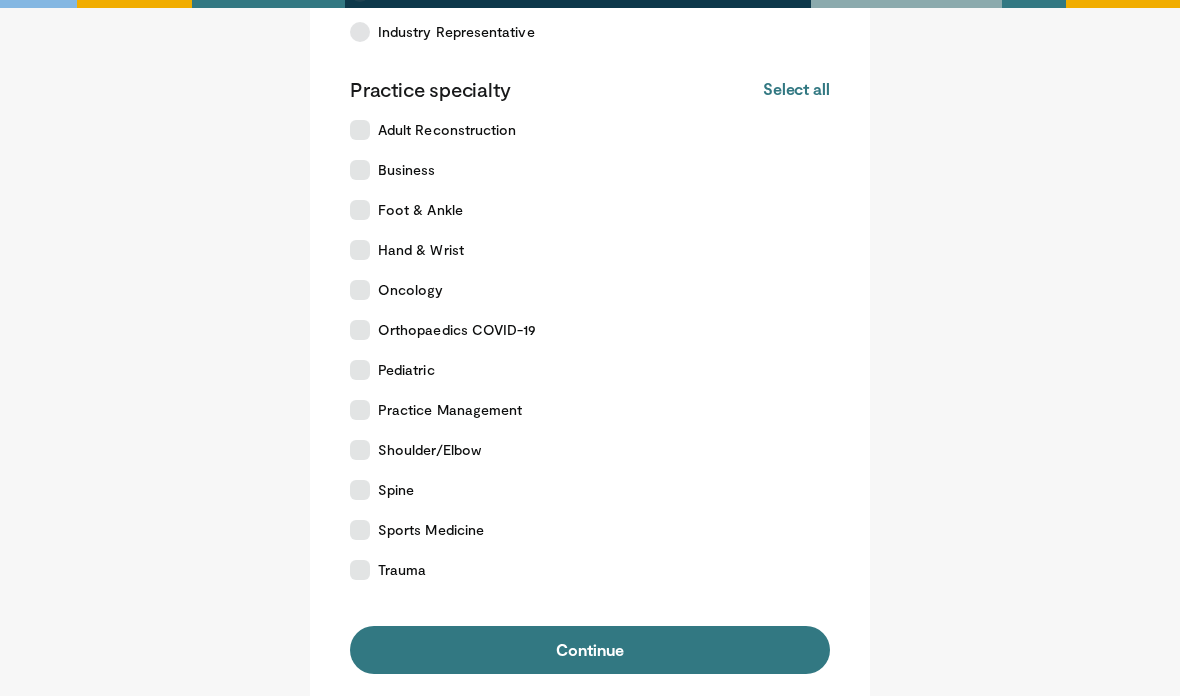 click on "Continue" at bounding box center (590, 651) 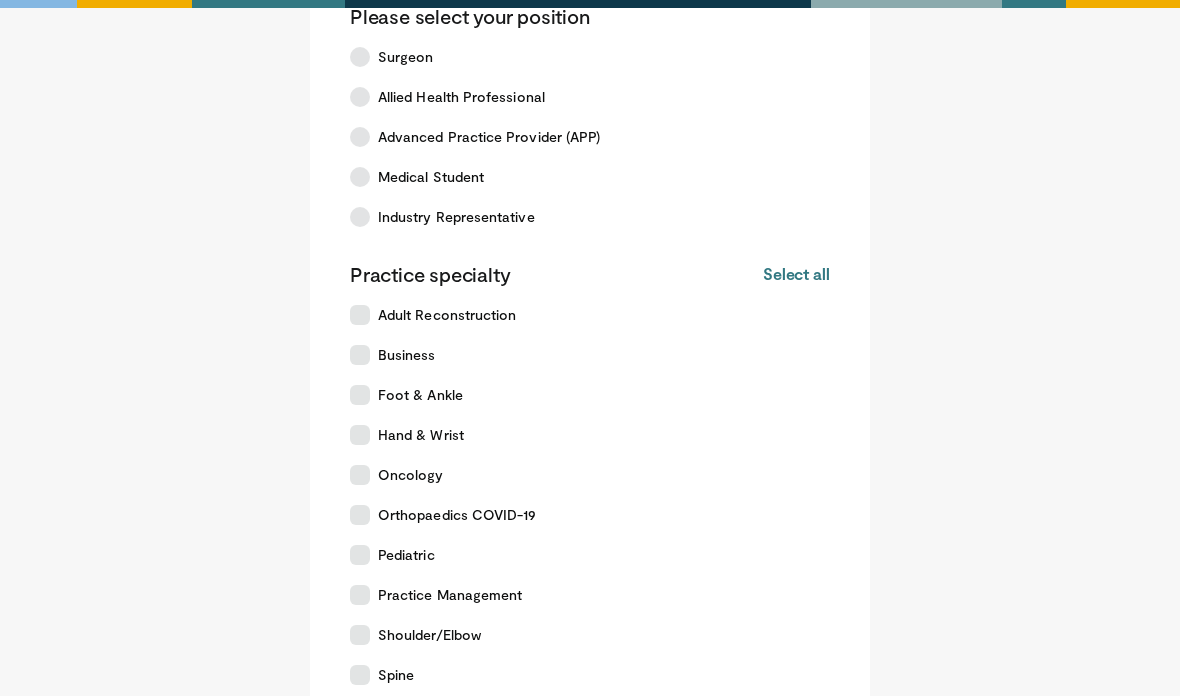 scroll, scrollTop: 178, scrollLeft: 0, axis: vertical 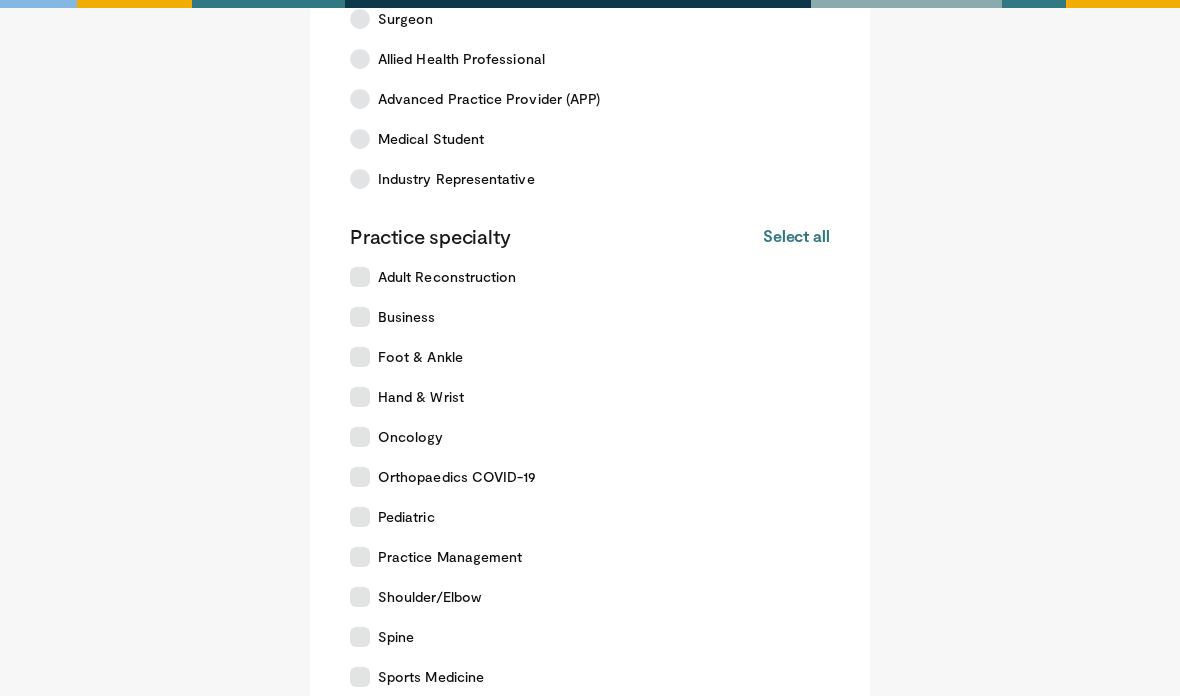 click at bounding box center [360, 478] 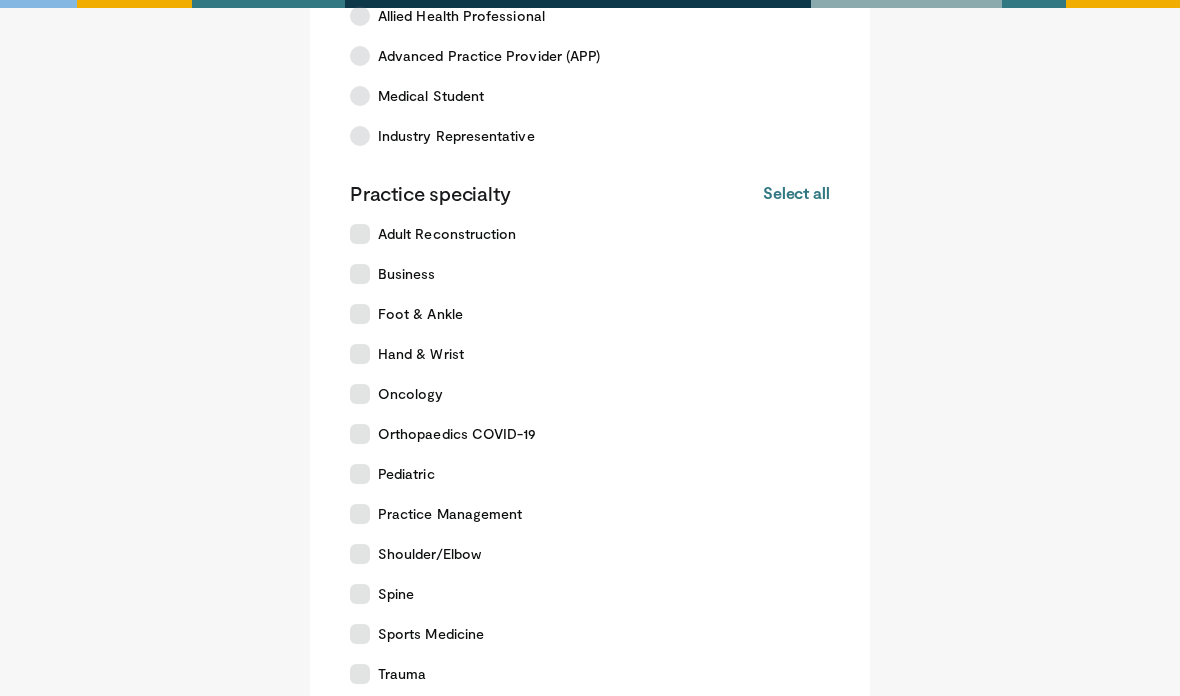 scroll, scrollTop: 229, scrollLeft: 0, axis: vertical 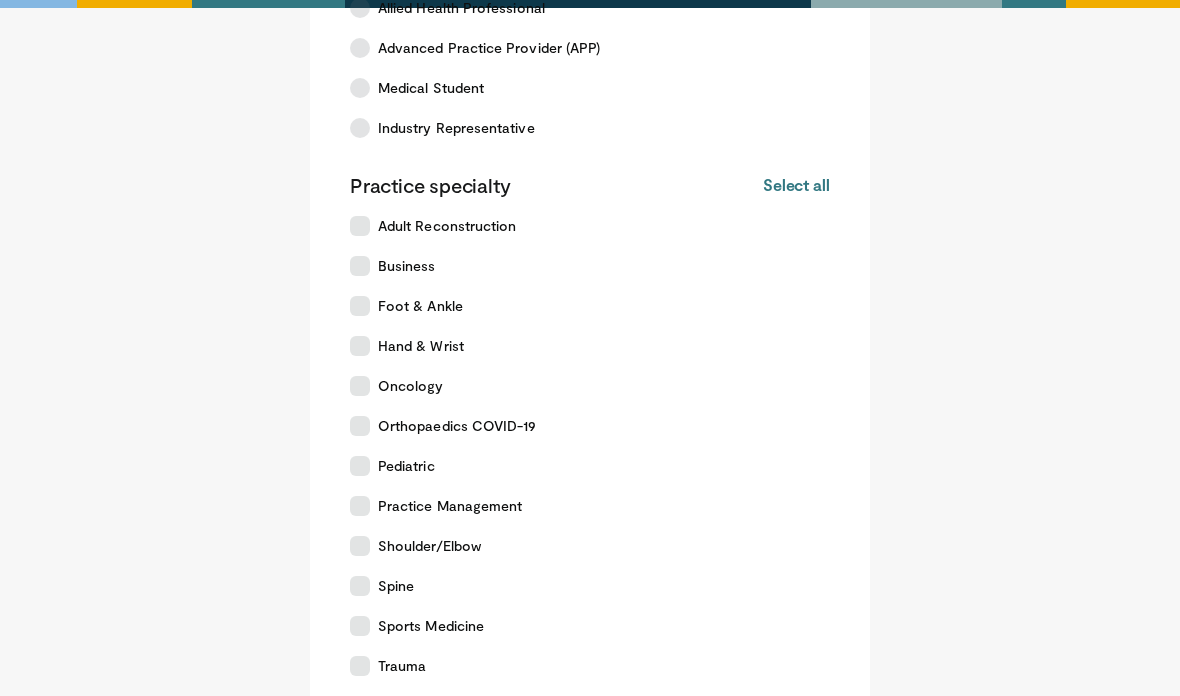 click on "Sports Medicine" at bounding box center (578, 627) 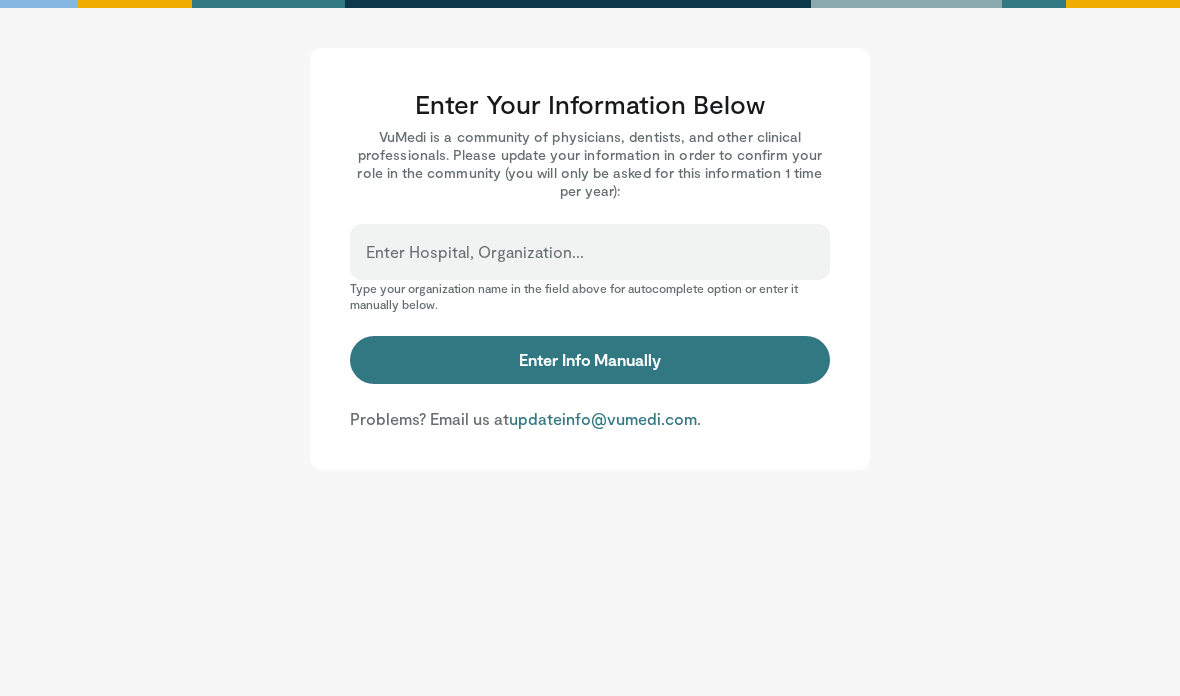 scroll, scrollTop: -33, scrollLeft: 0, axis: vertical 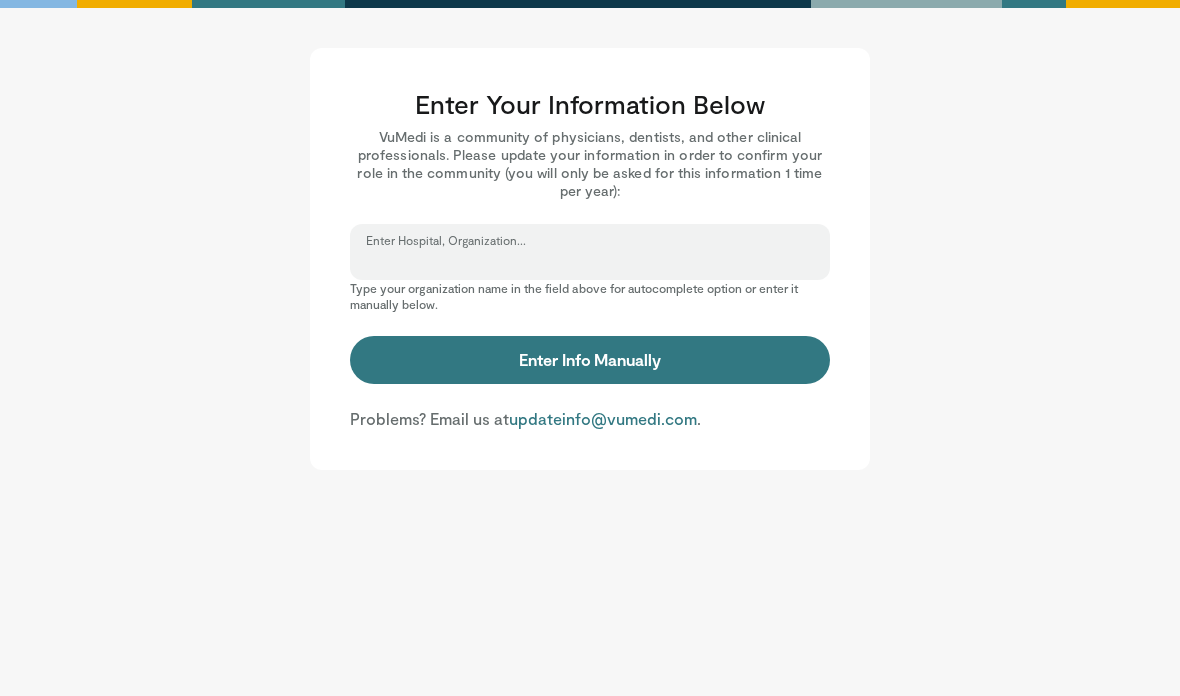 click on "Enter Hospital, Organization..." at bounding box center [590, 261] 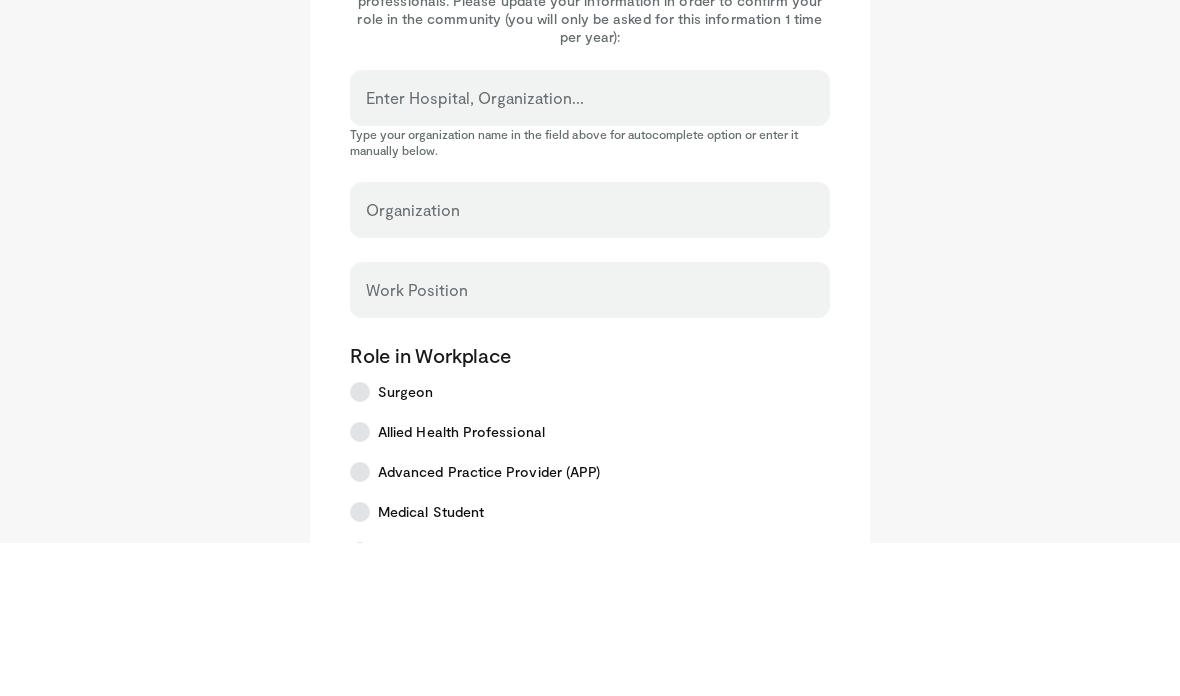 scroll, scrollTop: 154, scrollLeft: 0, axis: vertical 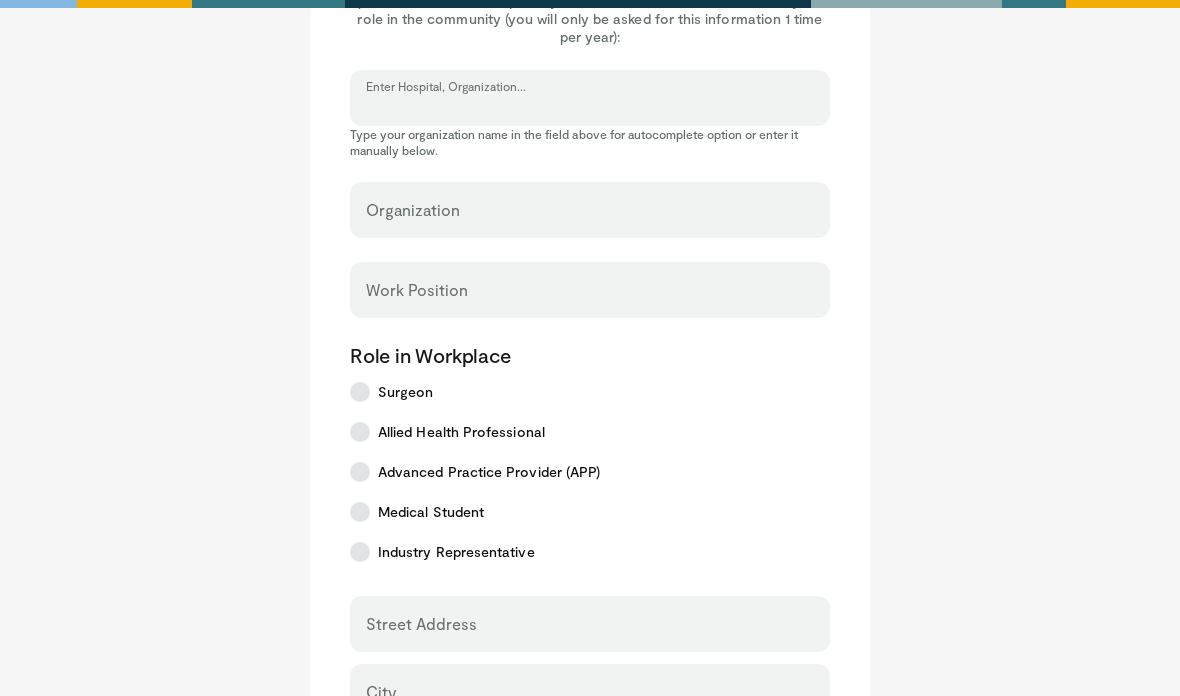 click on "Enter Hospital, Organization..." at bounding box center [590, 107] 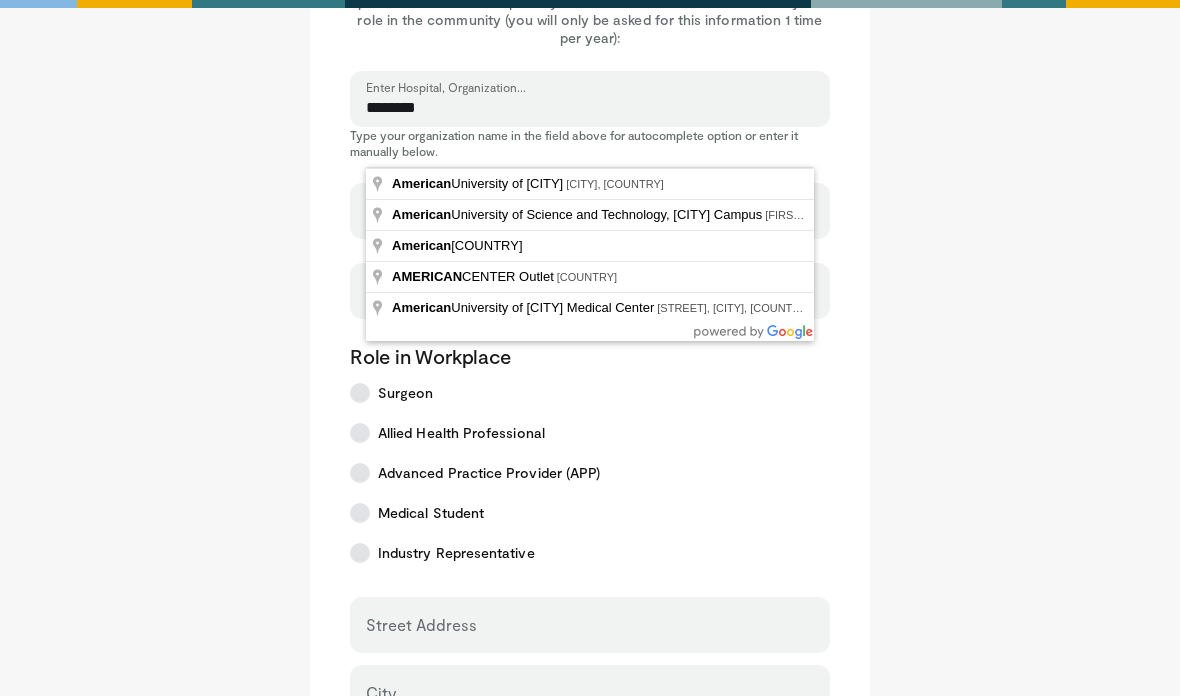 type on "**********" 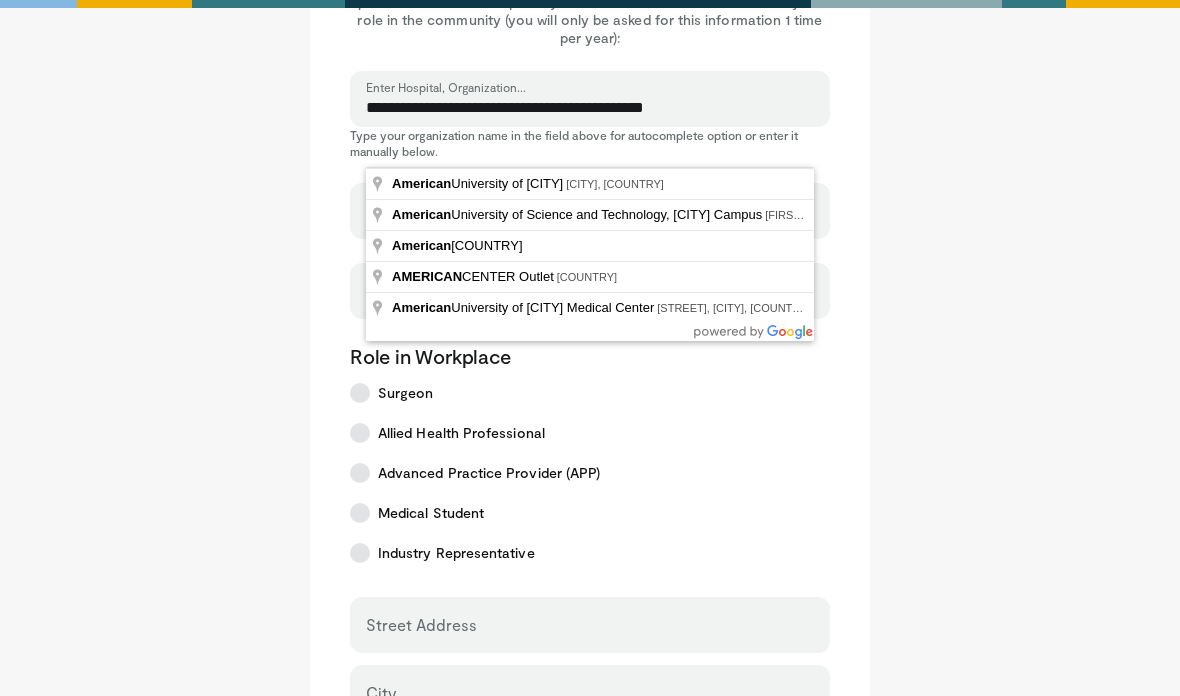 select on "**" 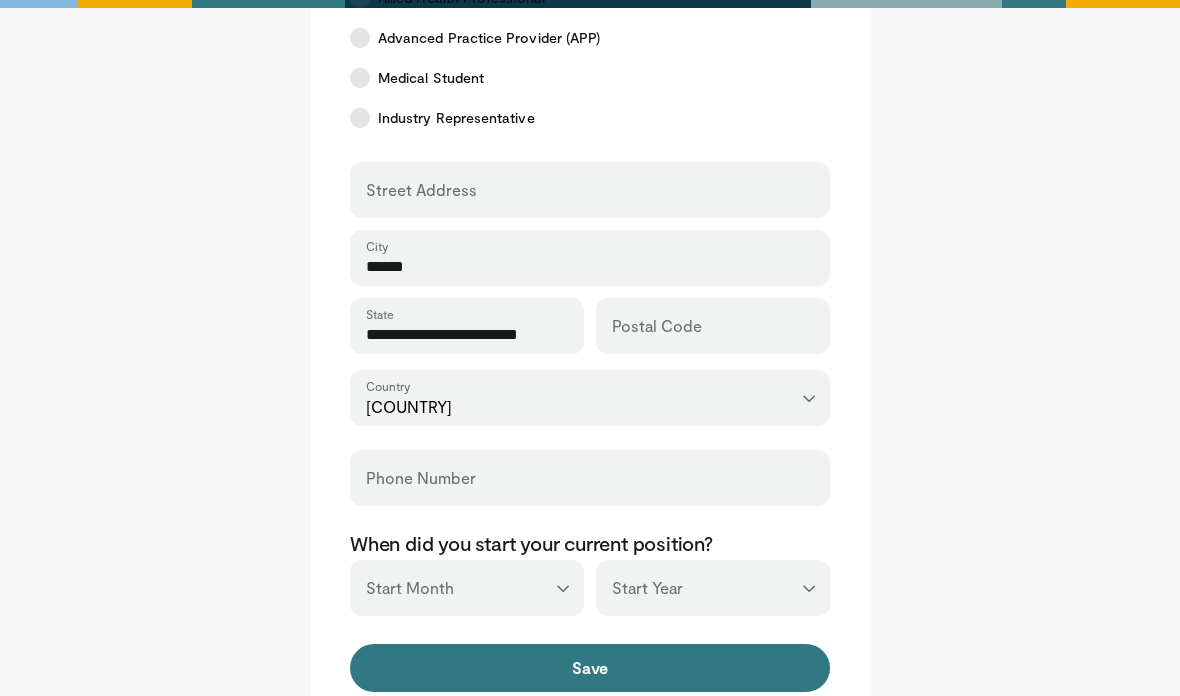 click on "Save" at bounding box center (590, 668) 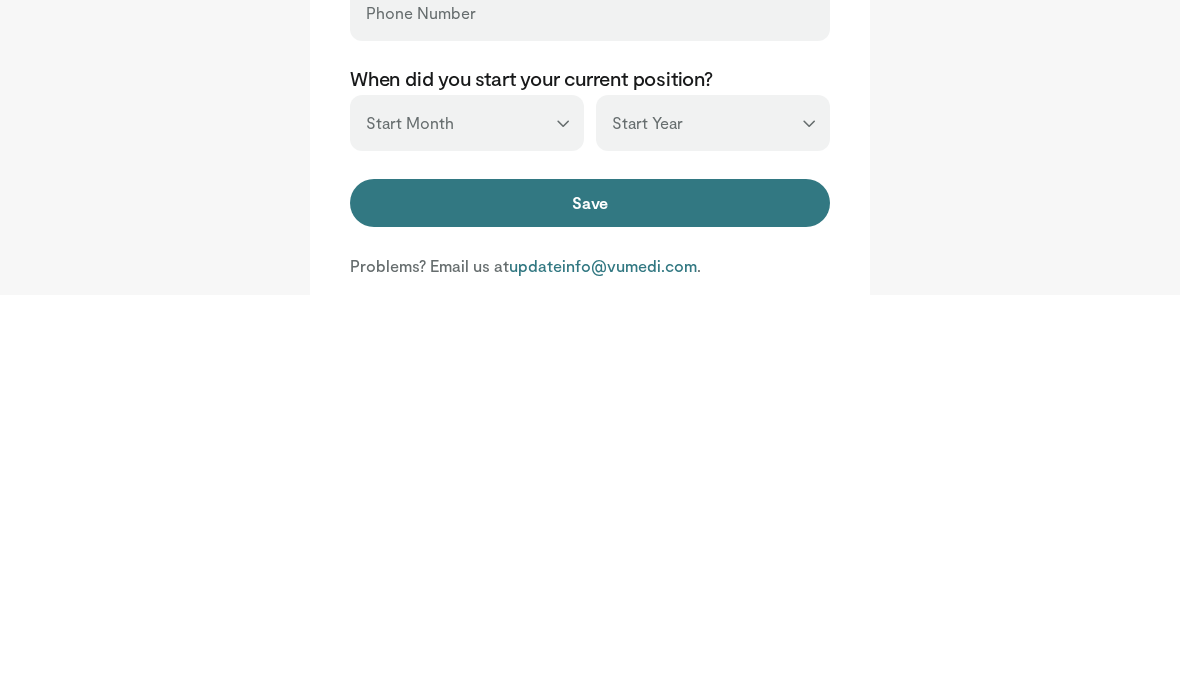 type on "***" 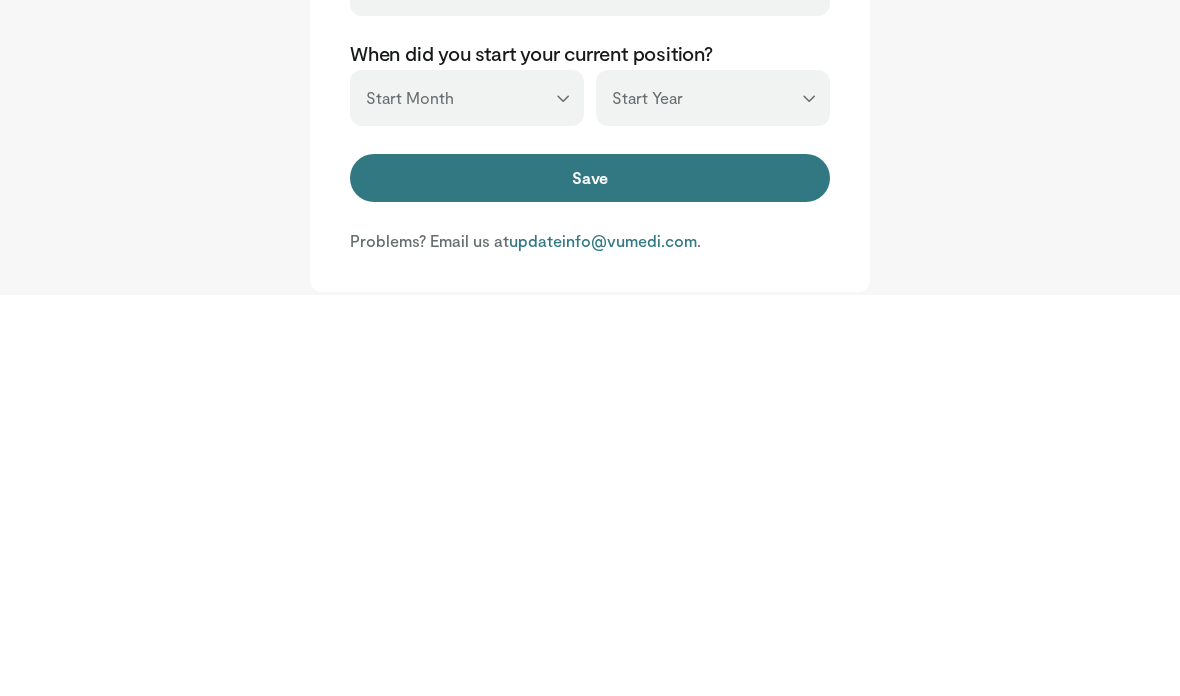 scroll, scrollTop: 683, scrollLeft: 0, axis: vertical 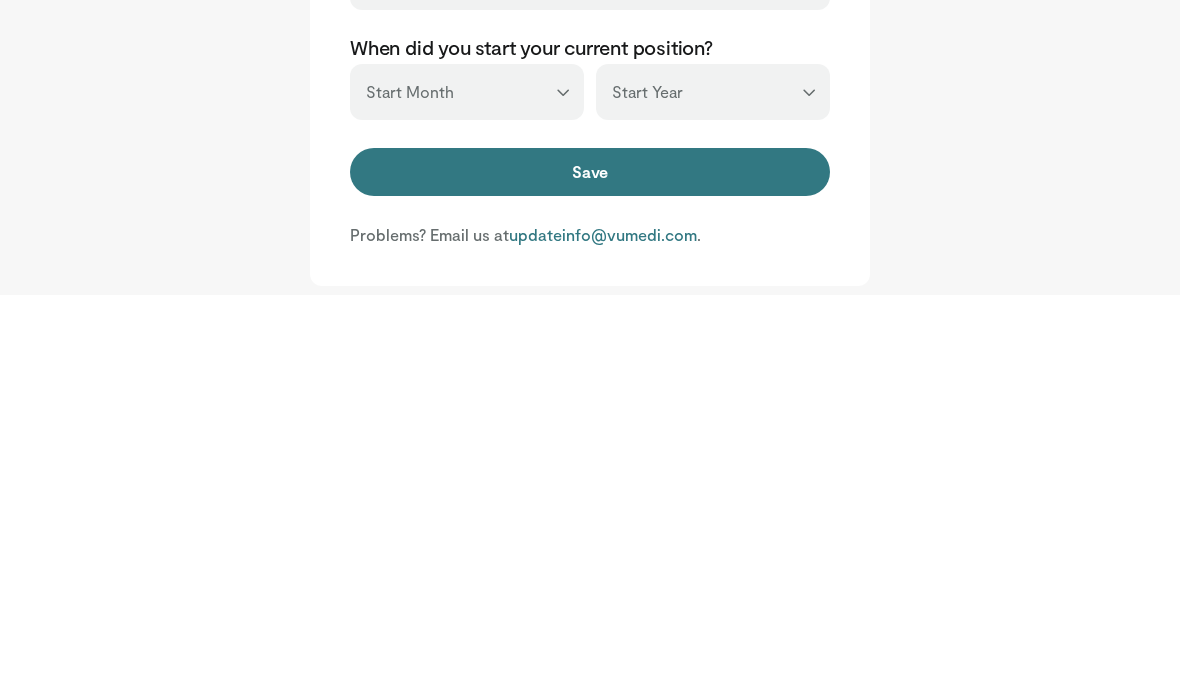 type on "****" 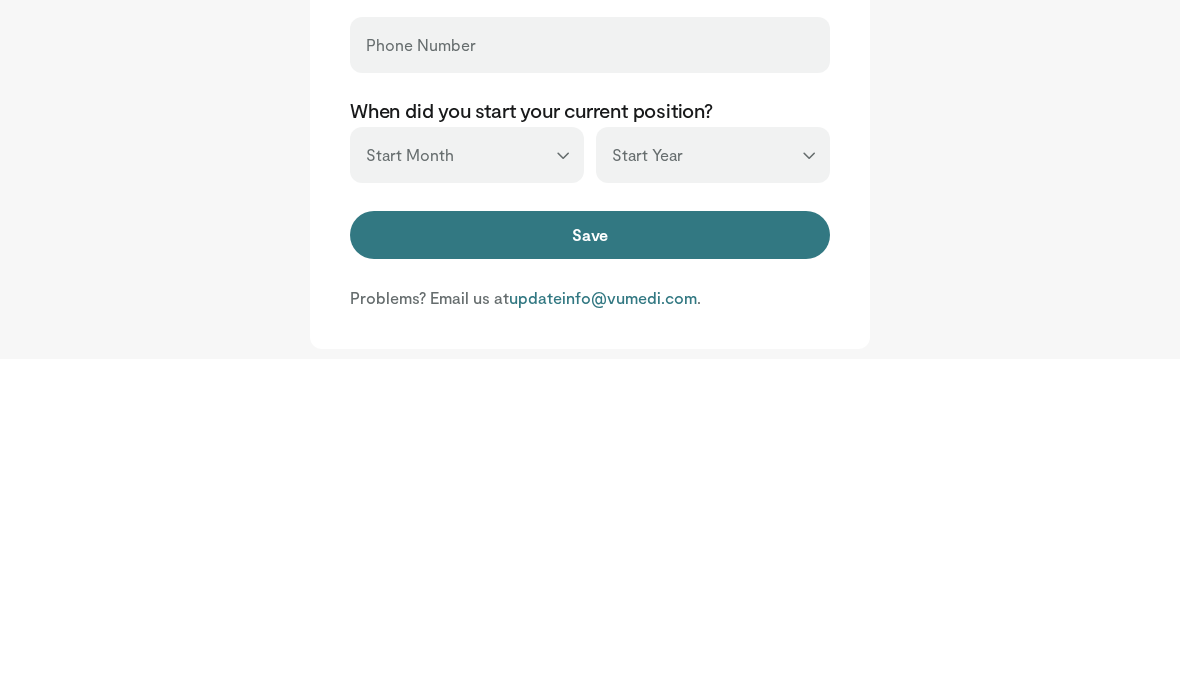 type on "*****" 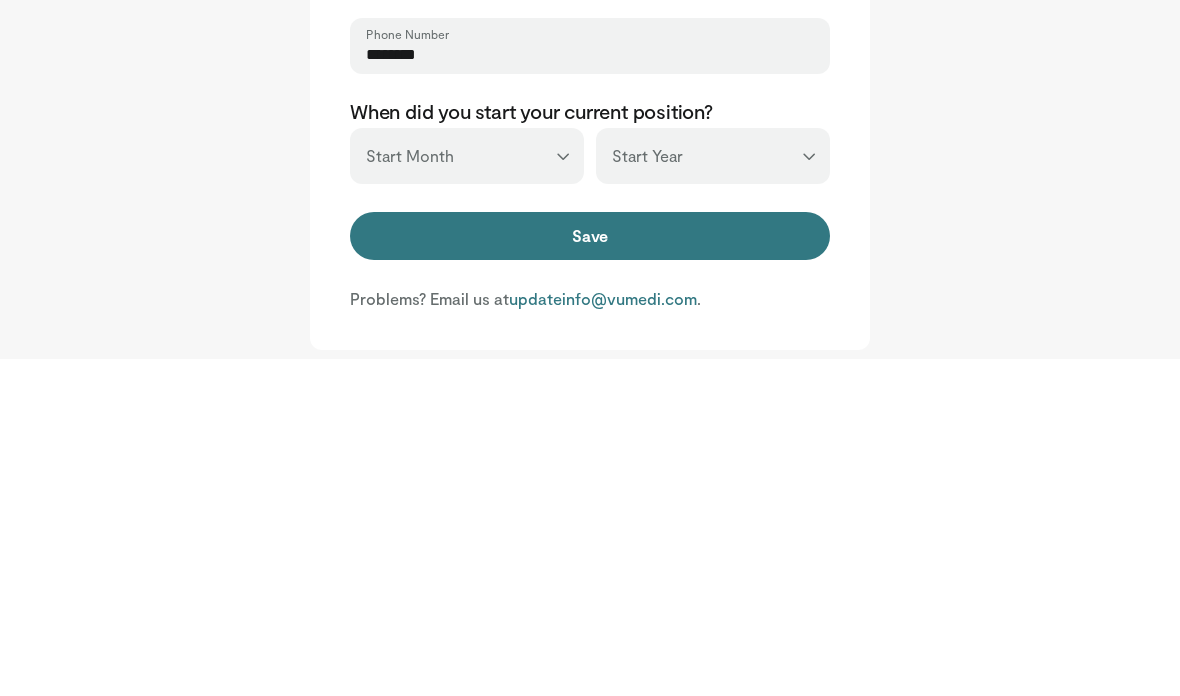 type on "********" 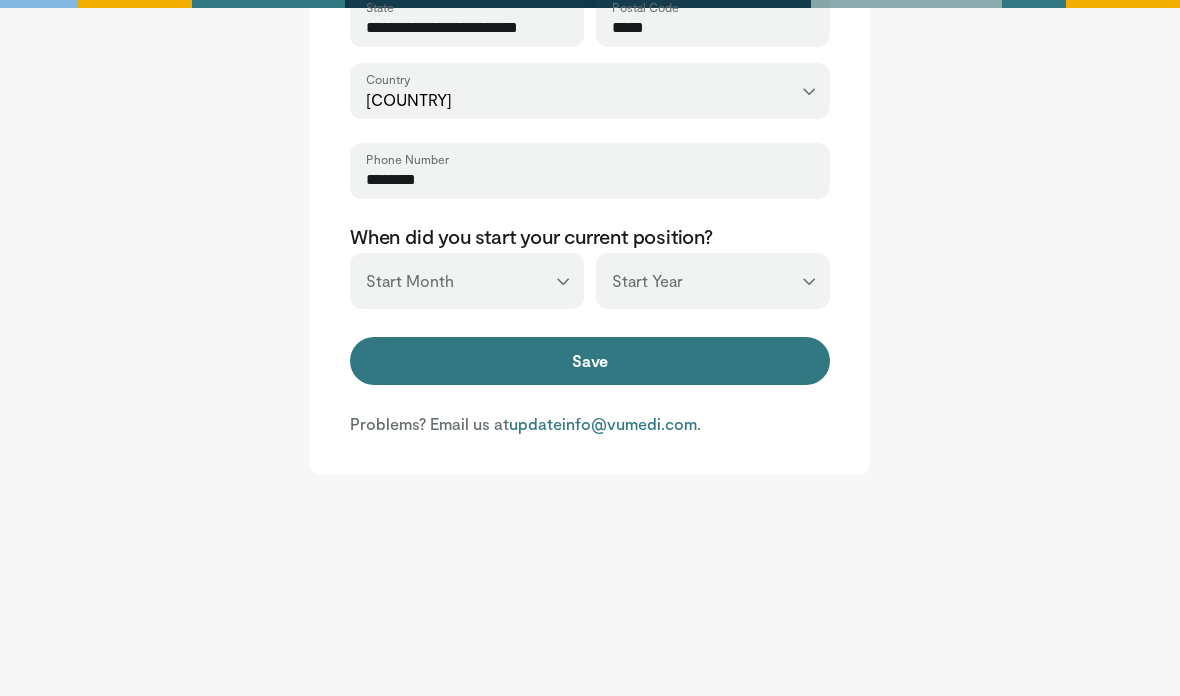 click on "***
*******
********
*****
*****
***
****
****
******
*********
*******
********
********" at bounding box center (467, 281) 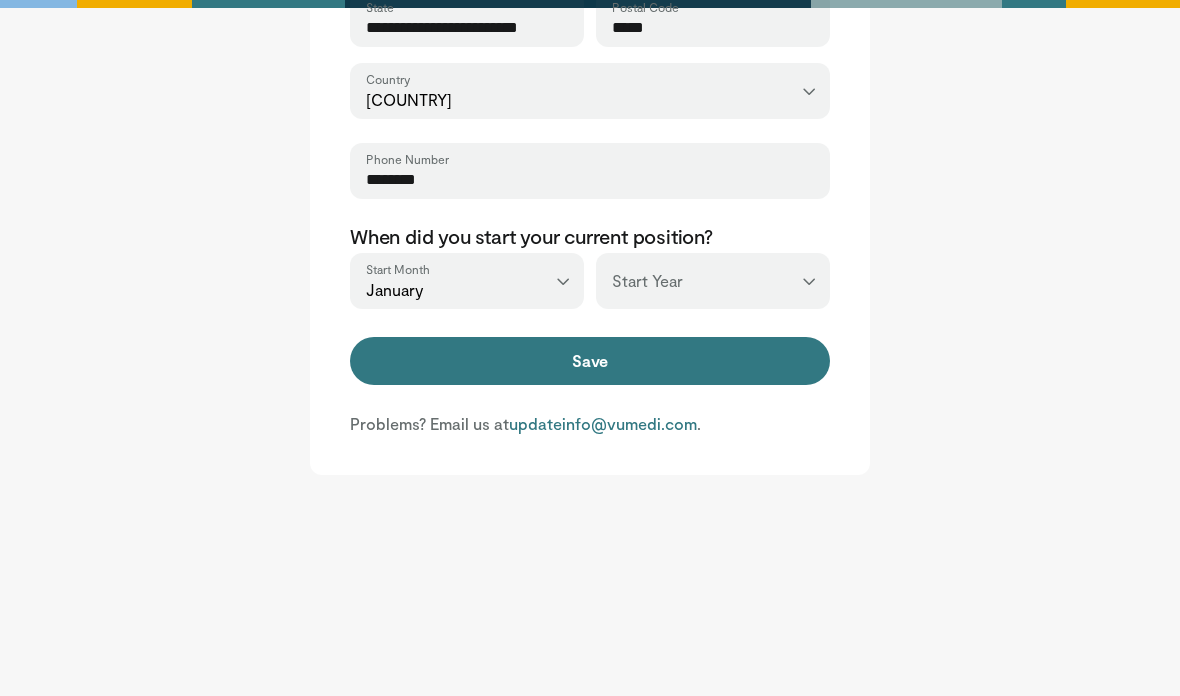 click on "***
****
****
****
****
****
****
****
****
****
****
****
****
****
****
****
****
****
****
****
****
****
****
****
****
****
****
****
****
**** **** **** **** ****" at bounding box center (713, 281) 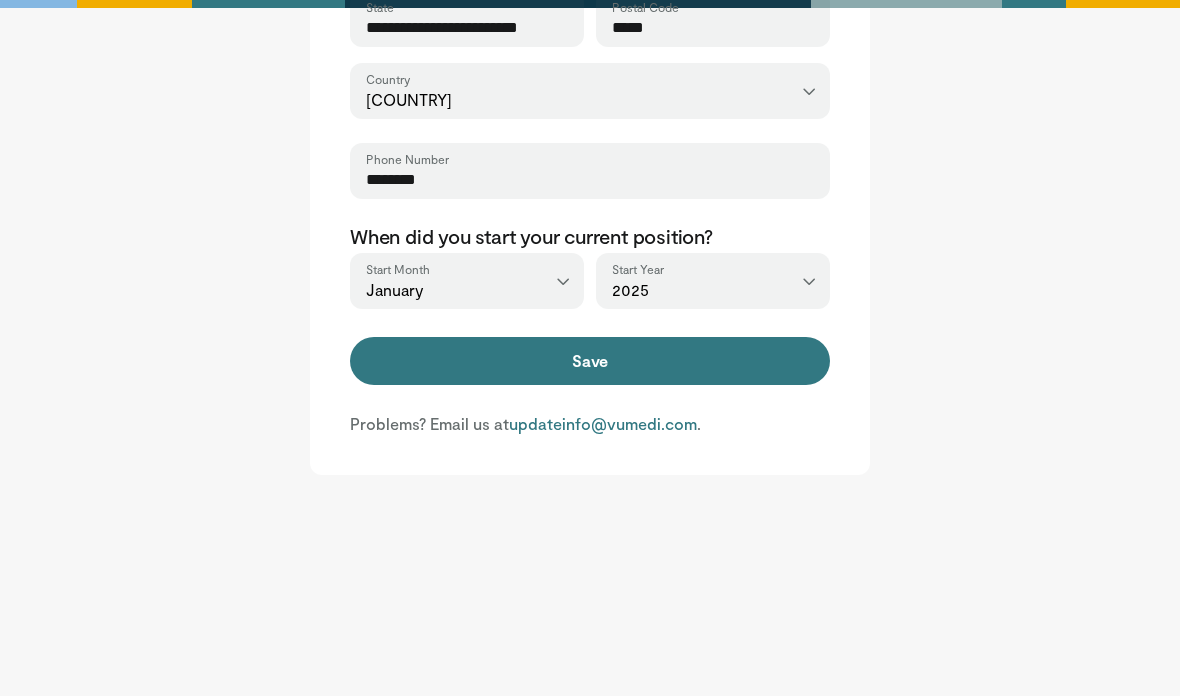 click on "Save" at bounding box center [590, 361] 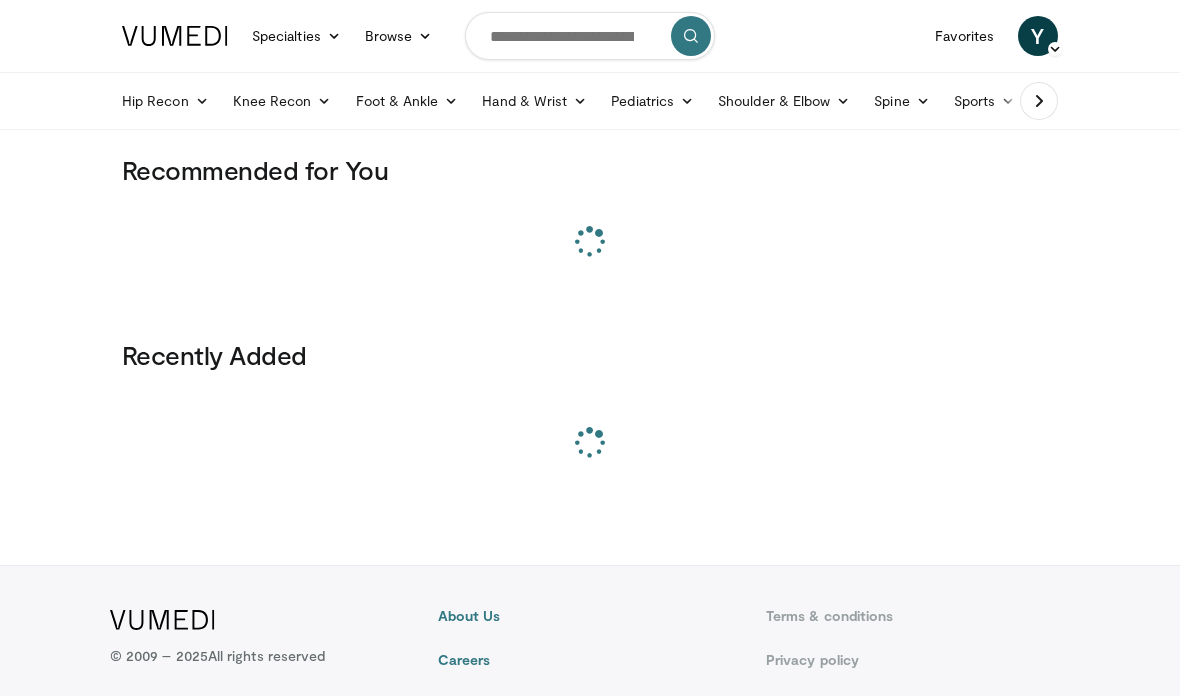scroll, scrollTop: 0, scrollLeft: 0, axis: both 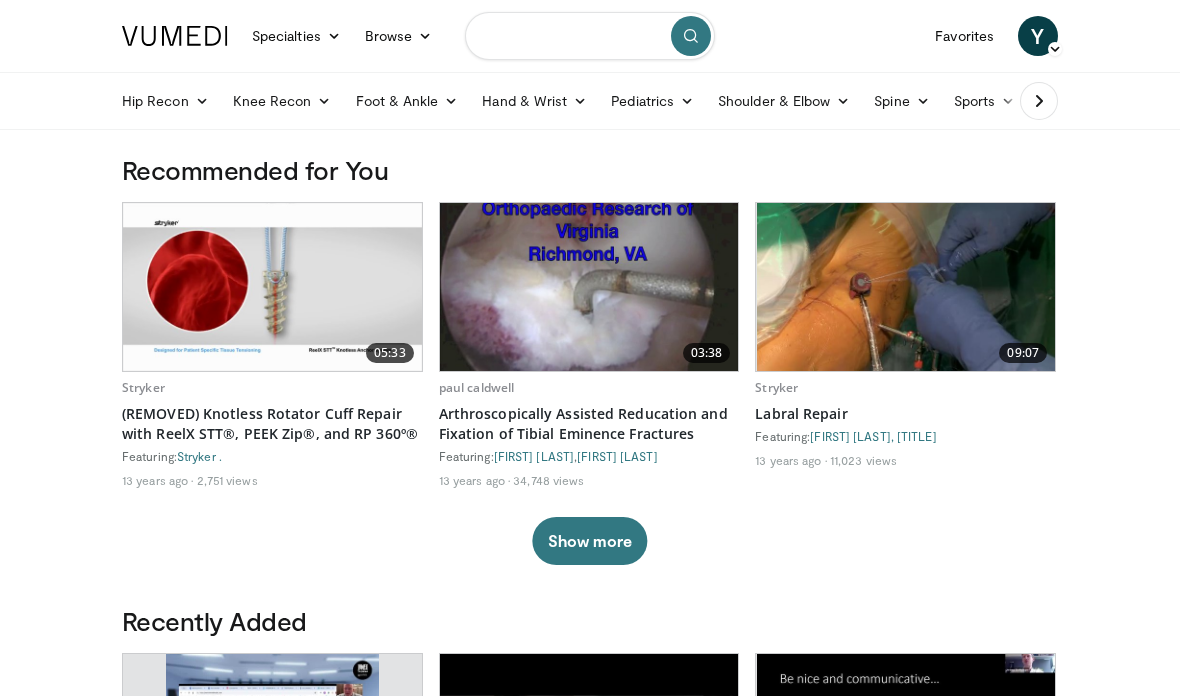 click at bounding box center (590, 36) 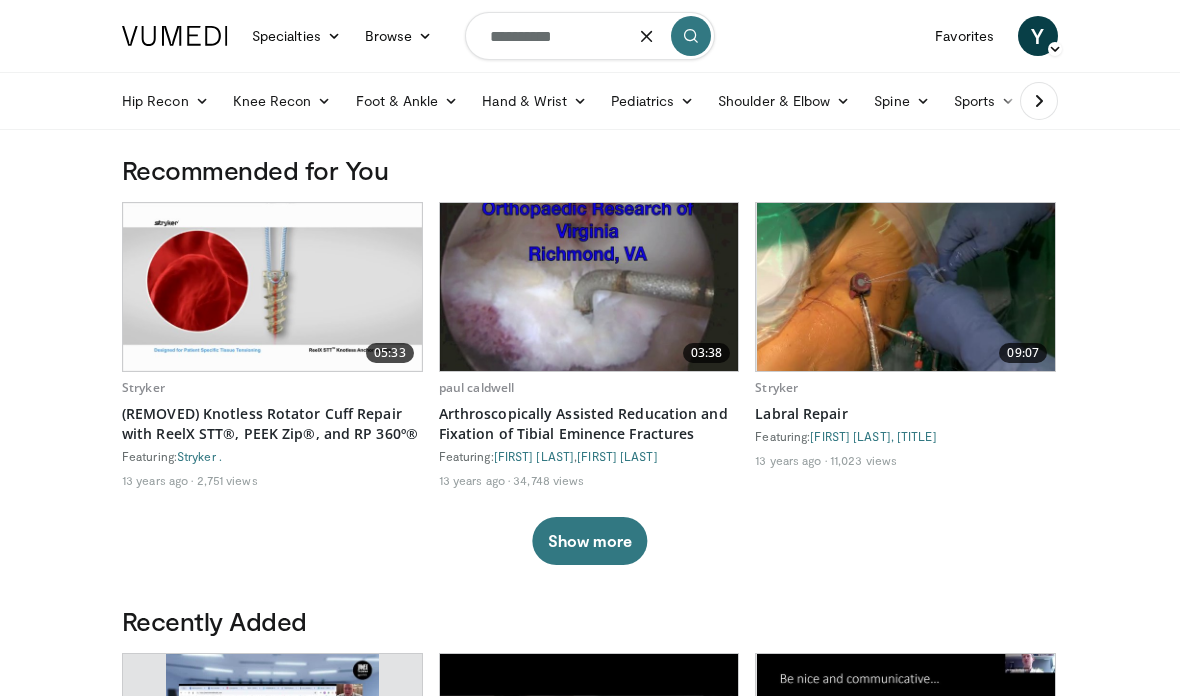 type on "**********" 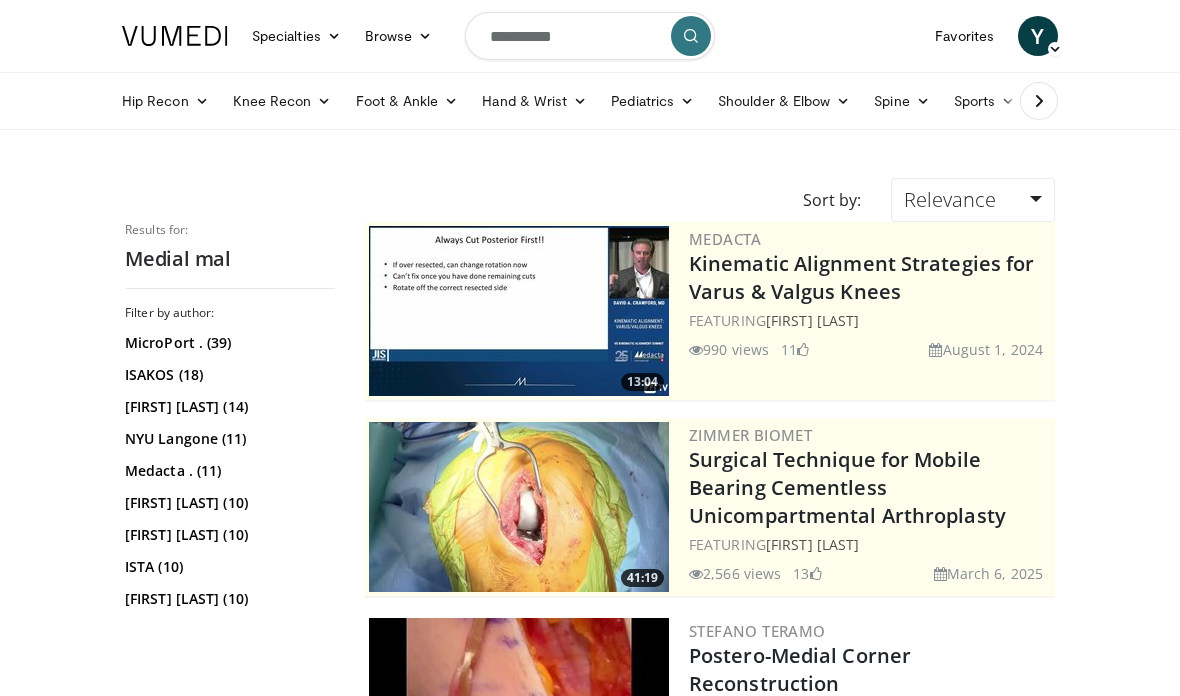 scroll, scrollTop: 0, scrollLeft: 0, axis: both 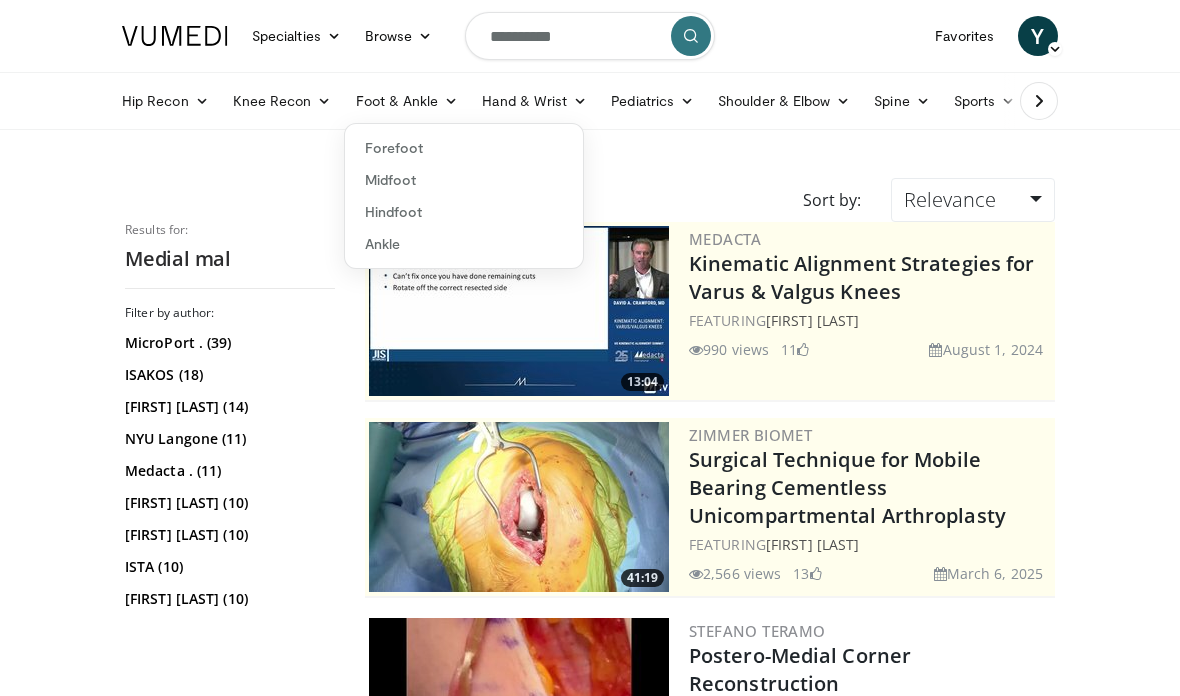 click on "Ankle" at bounding box center [464, 244] 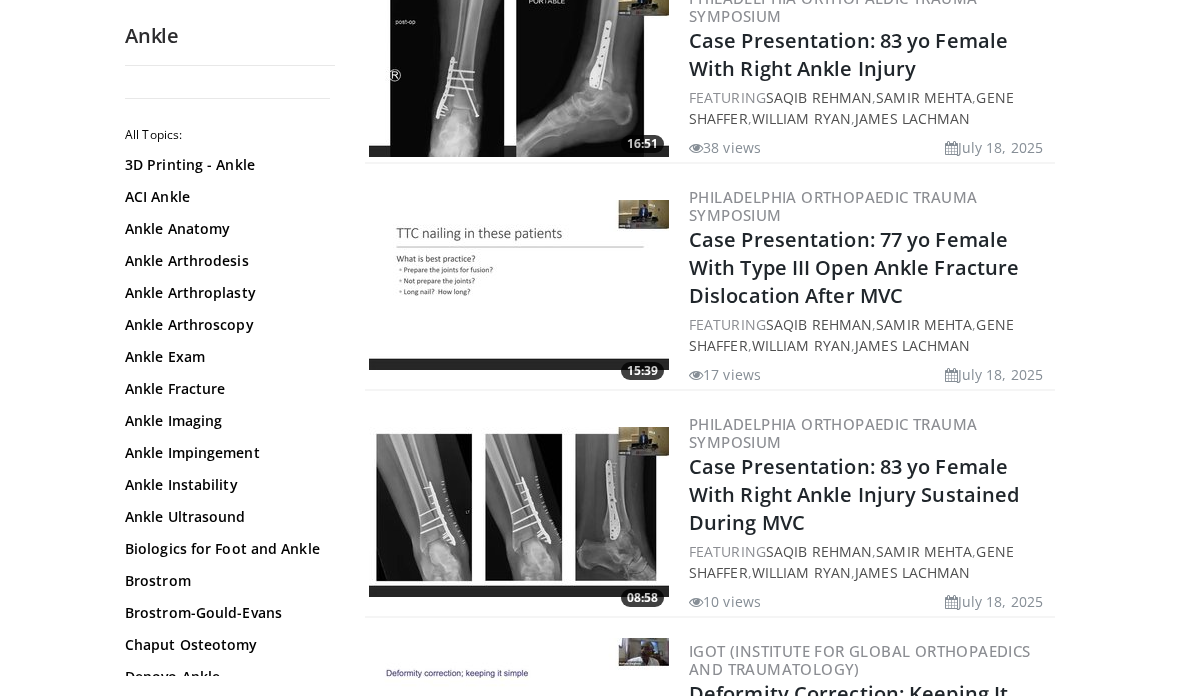 scroll, scrollTop: 427, scrollLeft: 0, axis: vertical 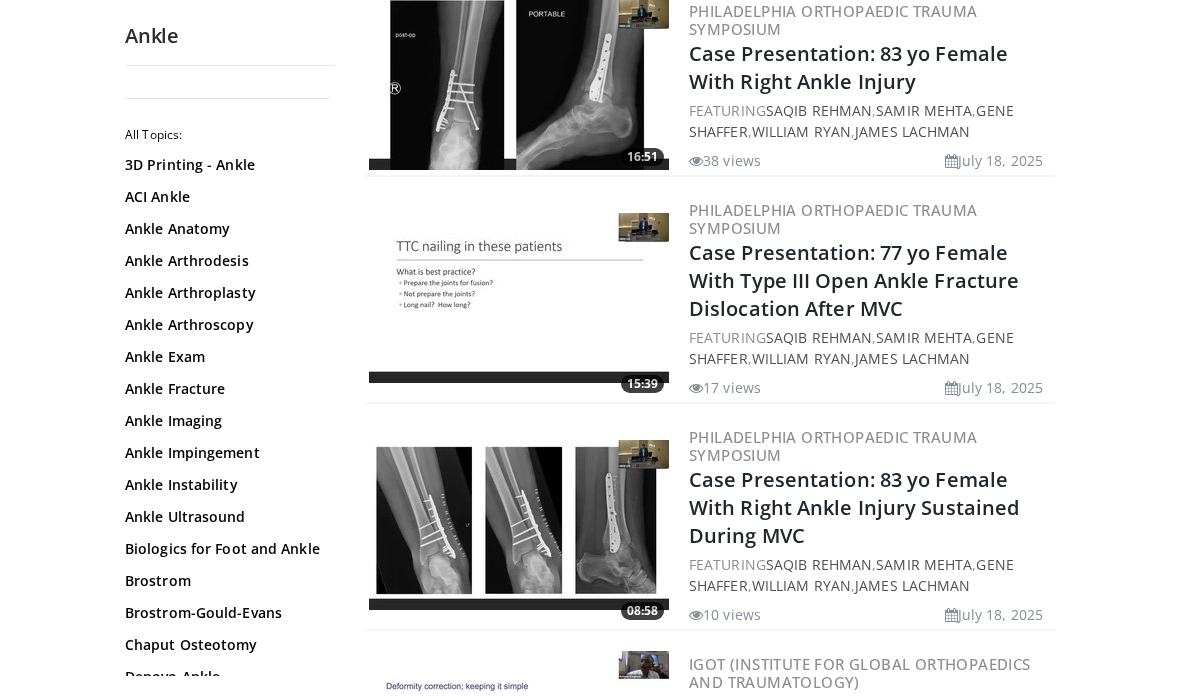 click on "Ankle Anatomy" at bounding box center [225, 229] 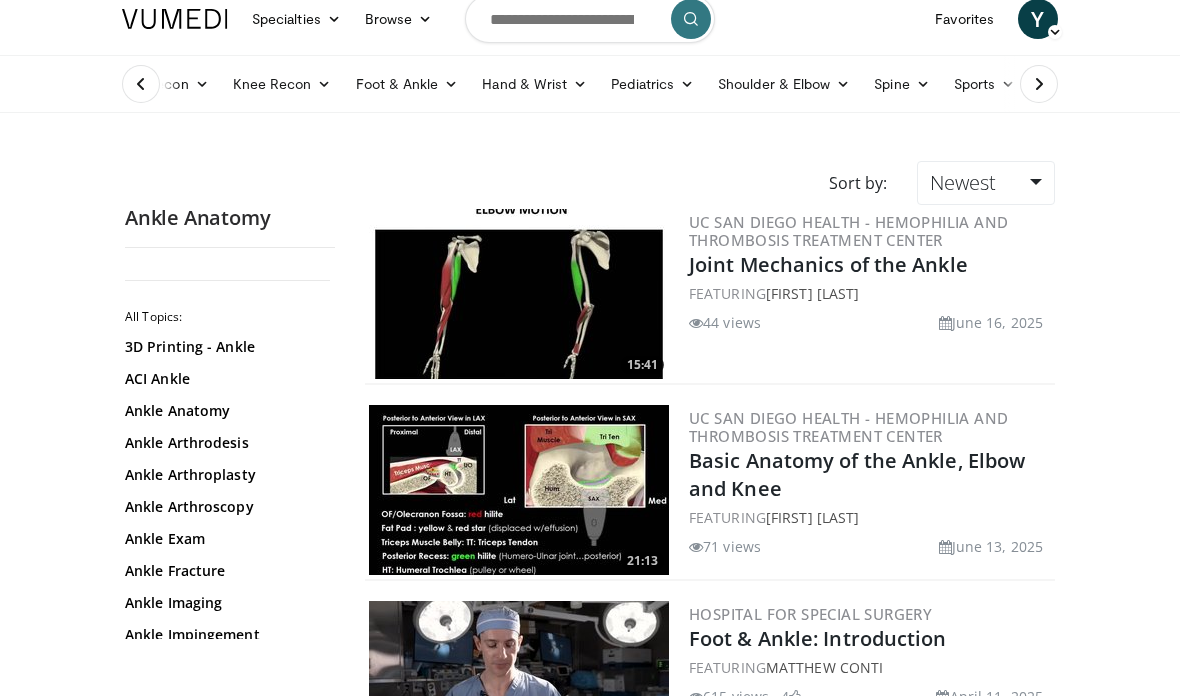 scroll, scrollTop: 0, scrollLeft: 0, axis: both 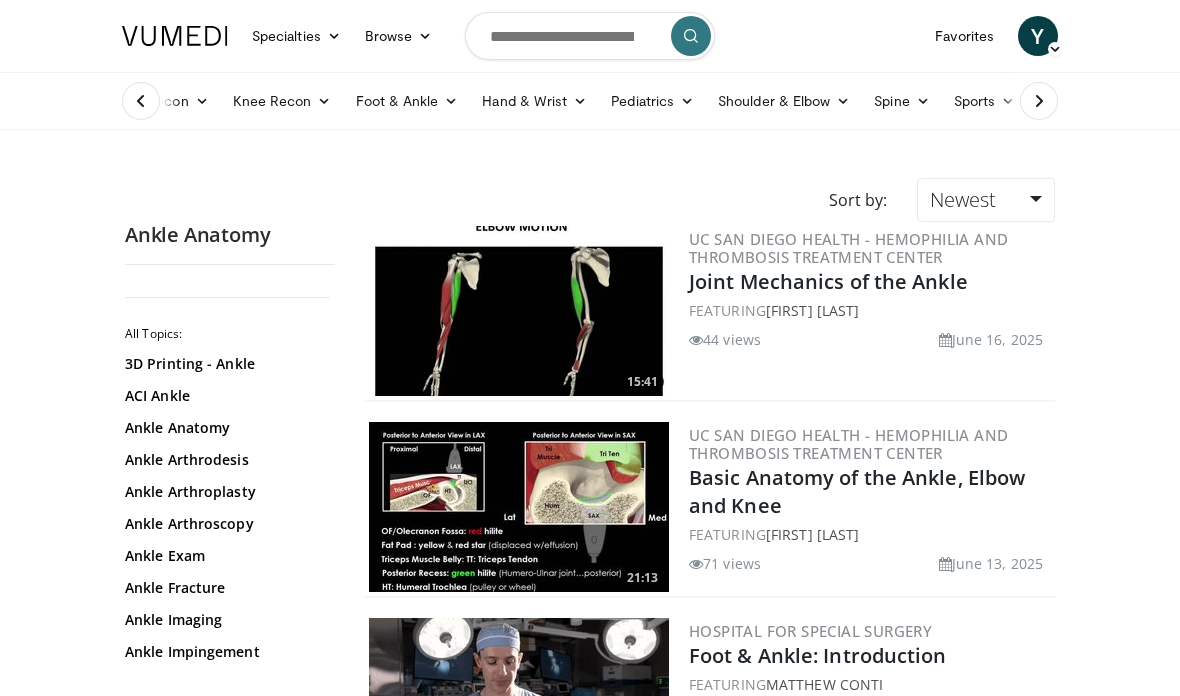 click at bounding box center [519, 507] 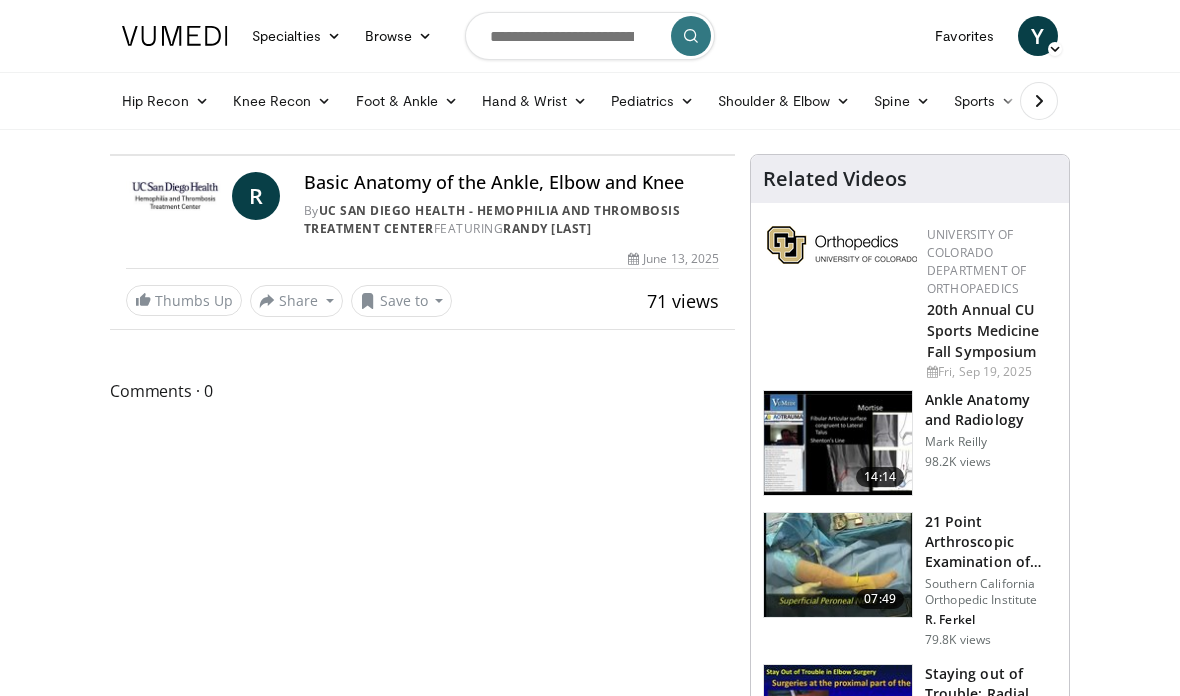 scroll, scrollTop: 0, scrollLeft: 0, axis: both 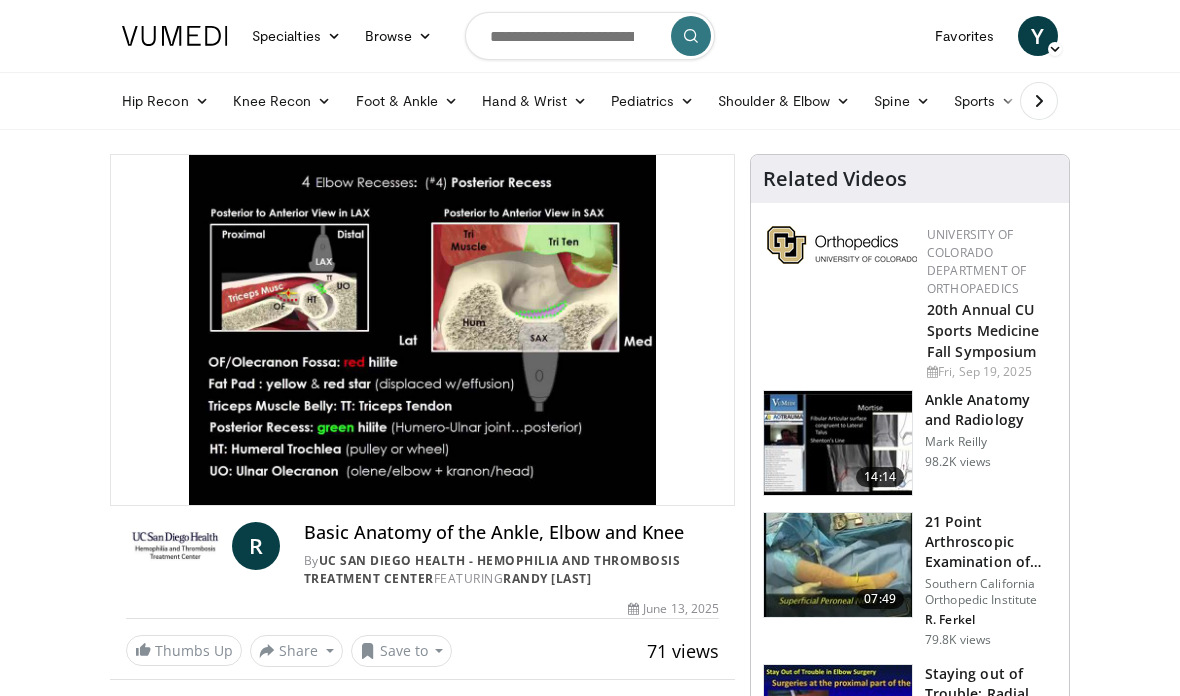 click on "10 seconds
Tap to unmute" at bounding box center [422, 330] 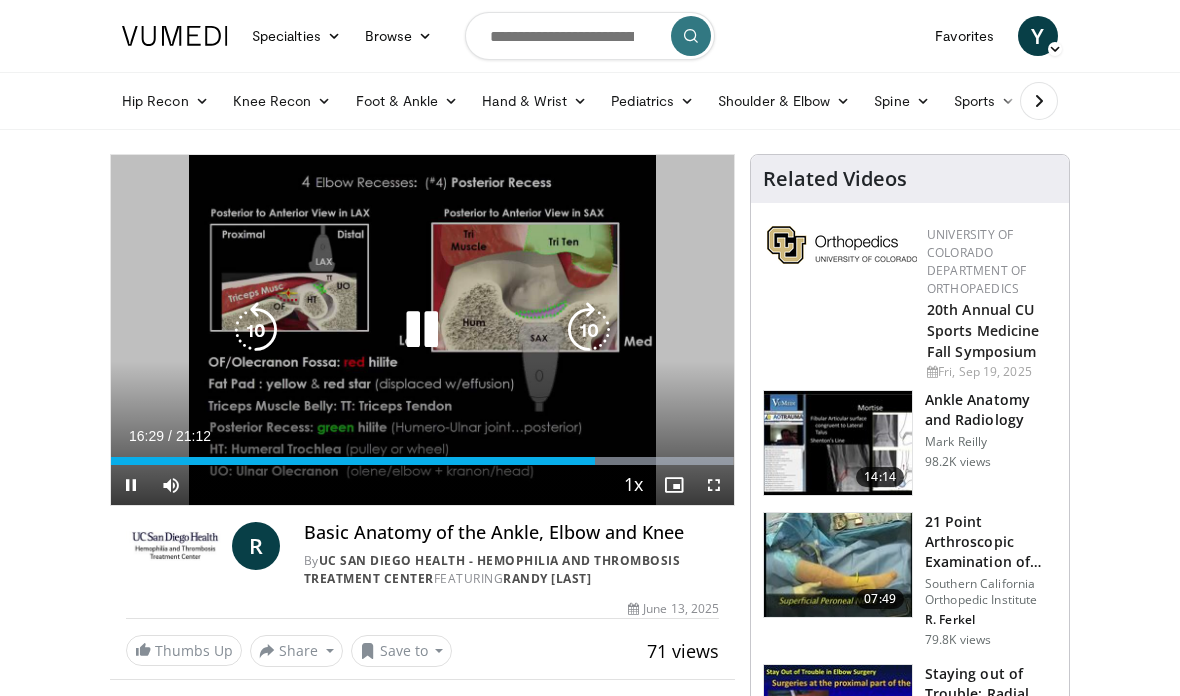 click on "10 seconds
Tap to unmute" at bounding box center (422, 330) 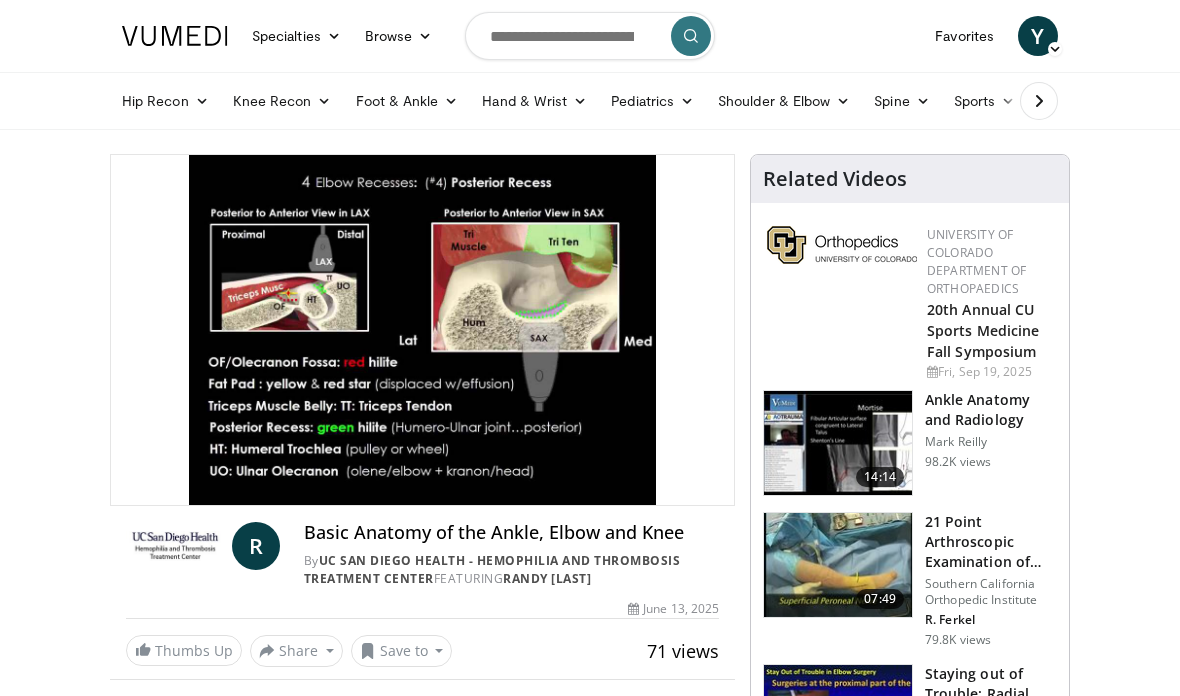 click on "10 seconds
Tap to unmute" at bounding box center (422, 330) 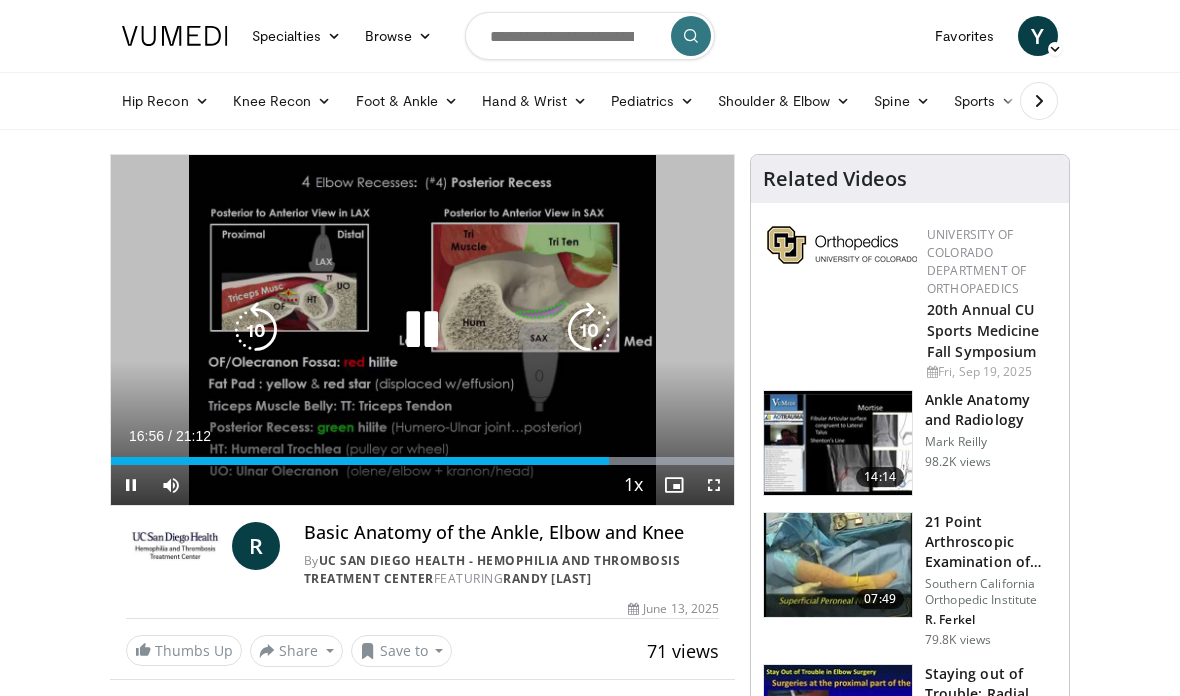 click at bounding box center (422, 330) 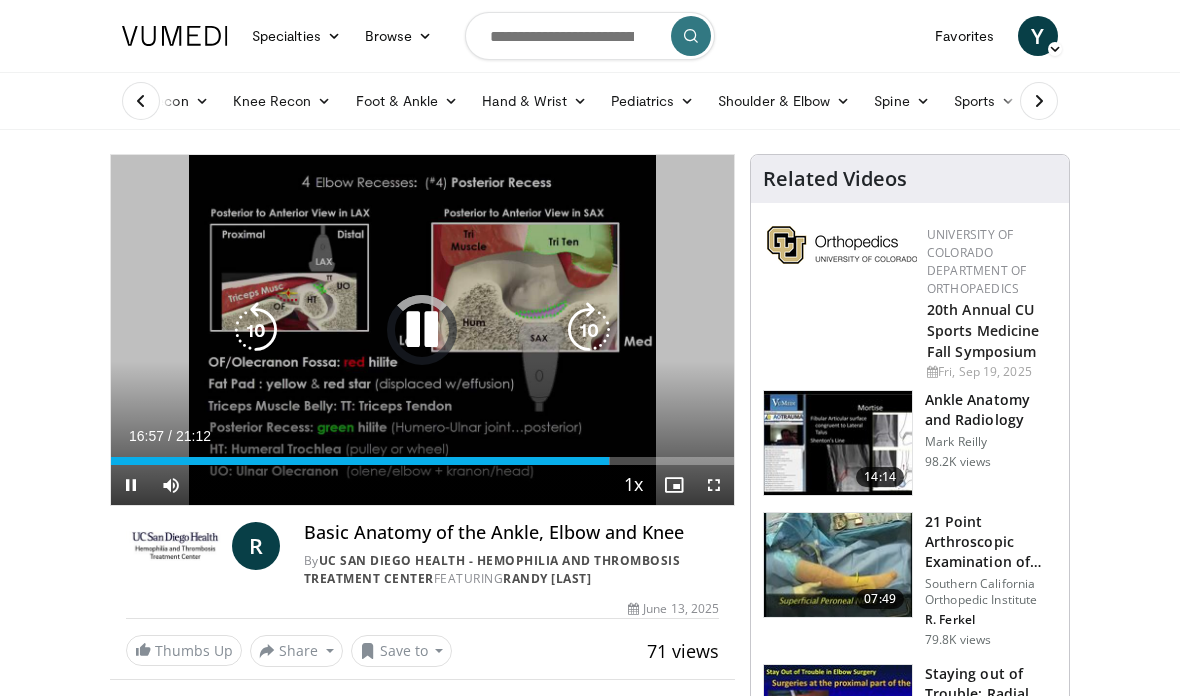 click at bounding box center (422, 330) 